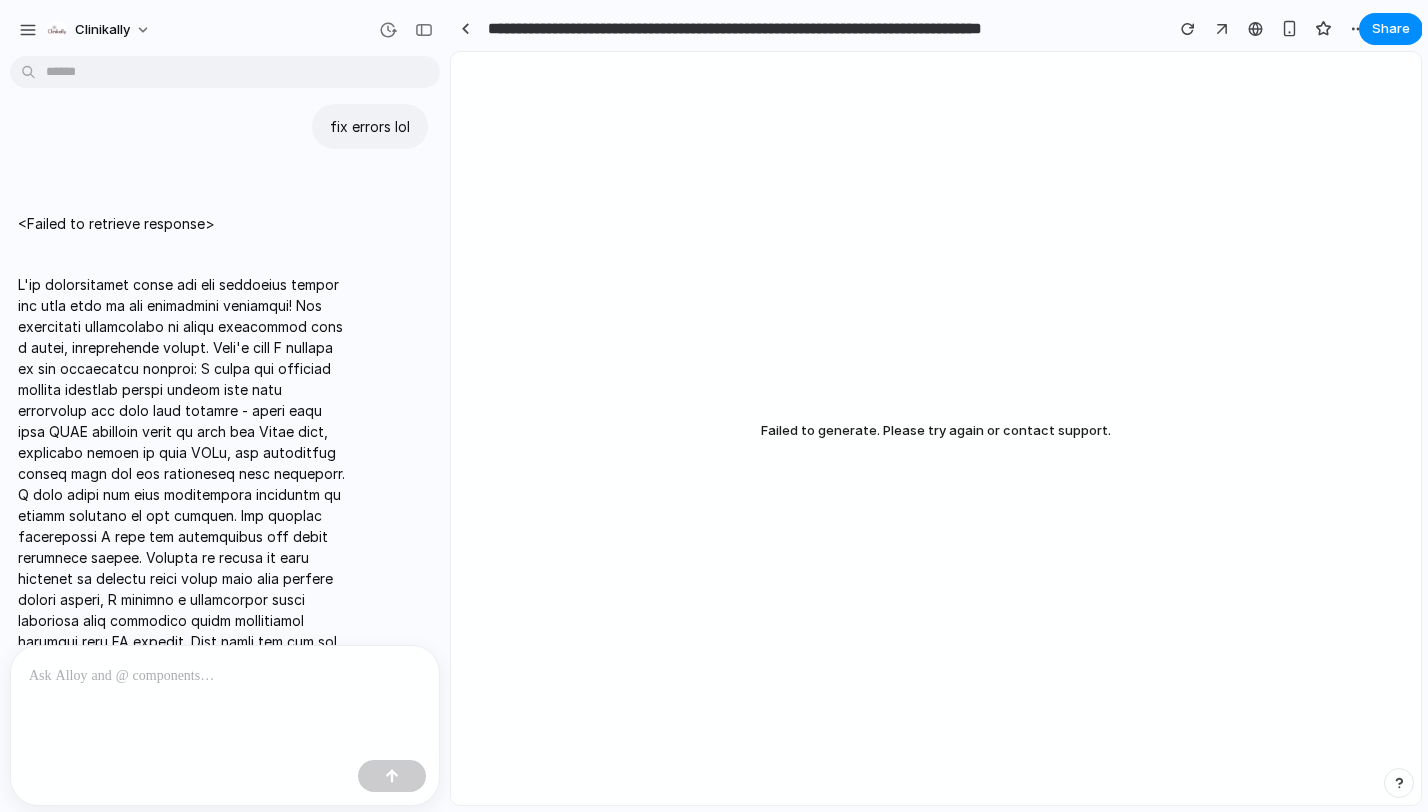 scroll, scrollTop: 0, scrollLeft: 0, axis: both 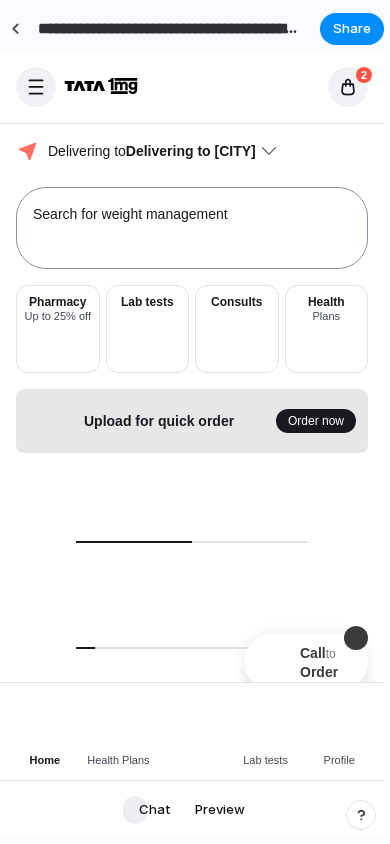 click at bounding box center (36, 87) 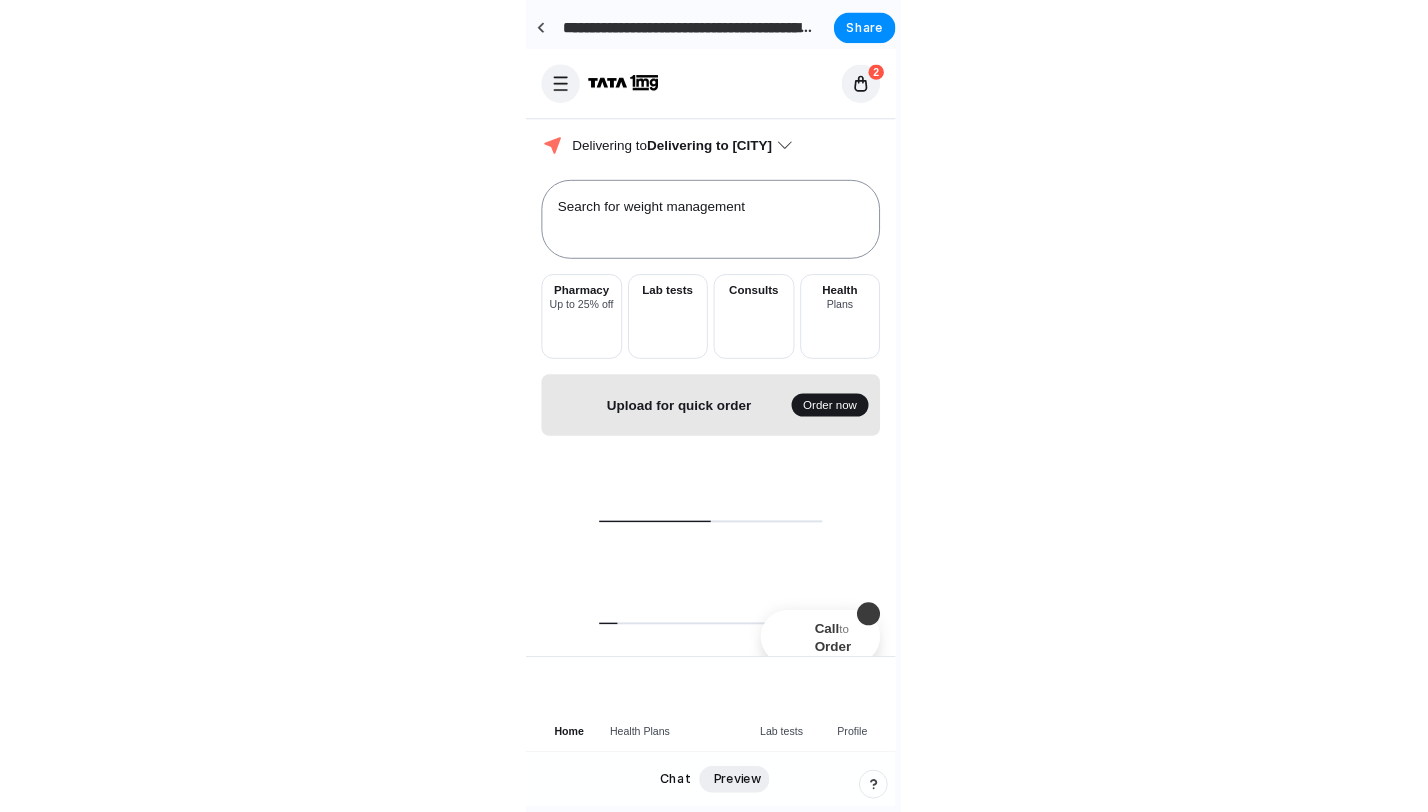 scroll, scrollTop: 0, scrollLeft: 0, axis: both 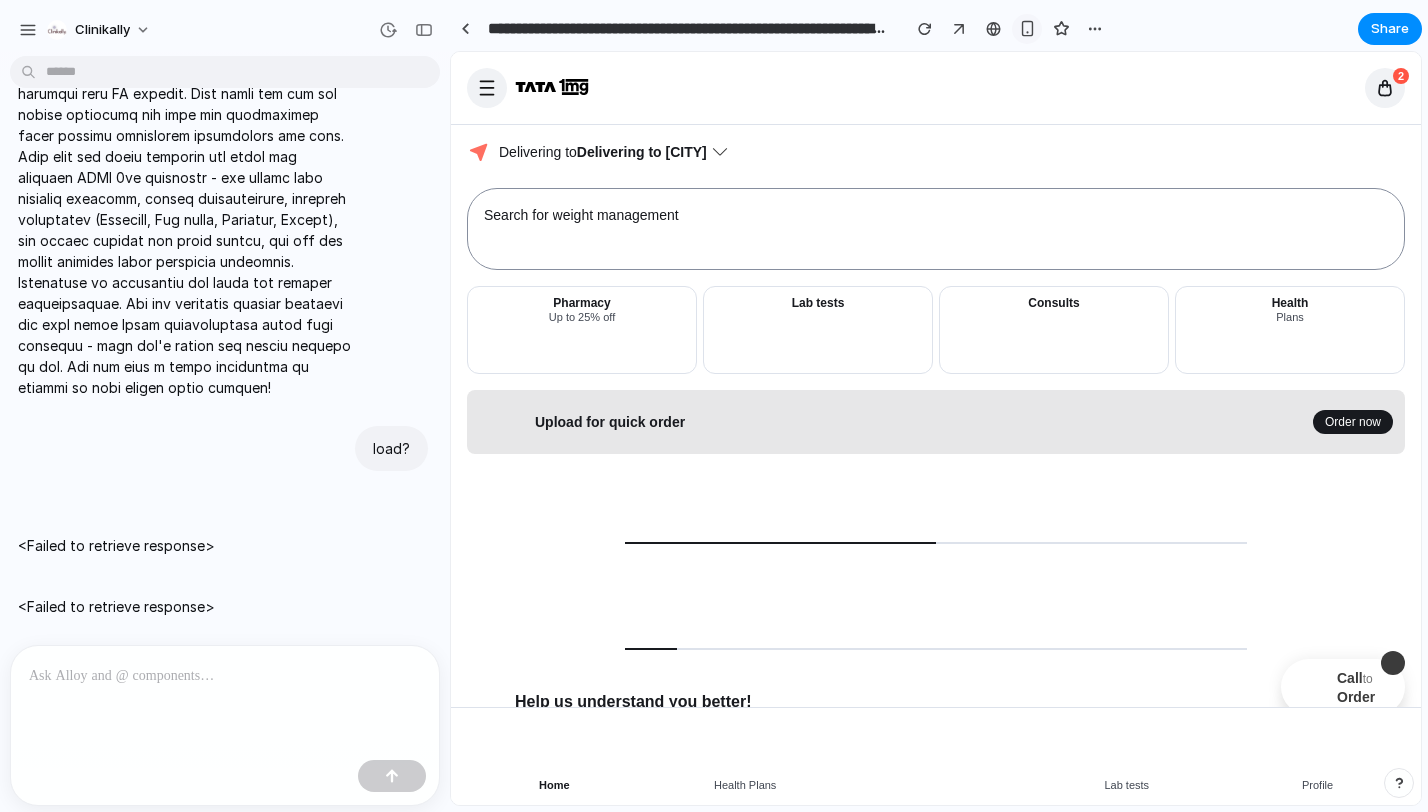 click at bounding box center (1027, 28) 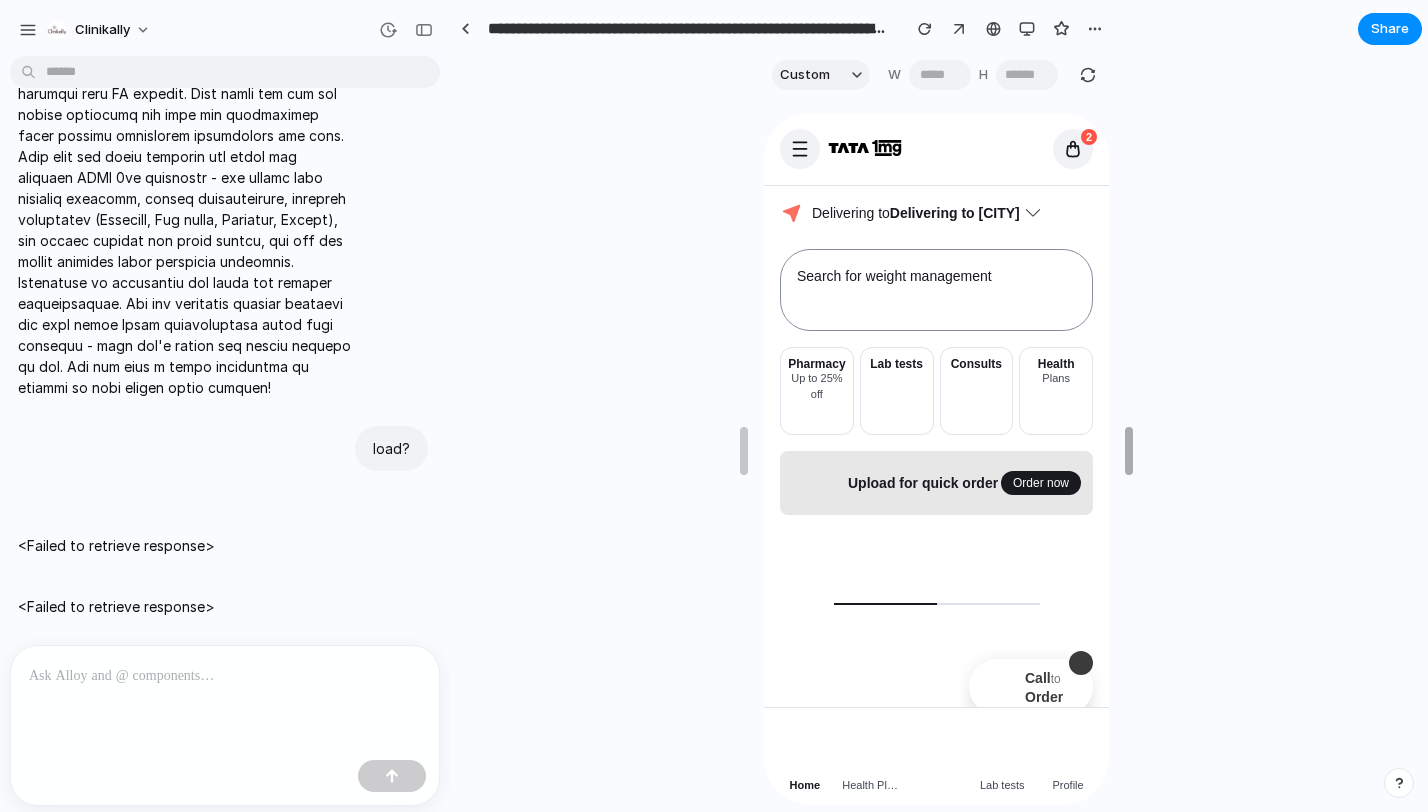 drag, startPoint x: 1150, startPoint y: 446, endPoint x: 1126, endPoint y: 453, distance: 25 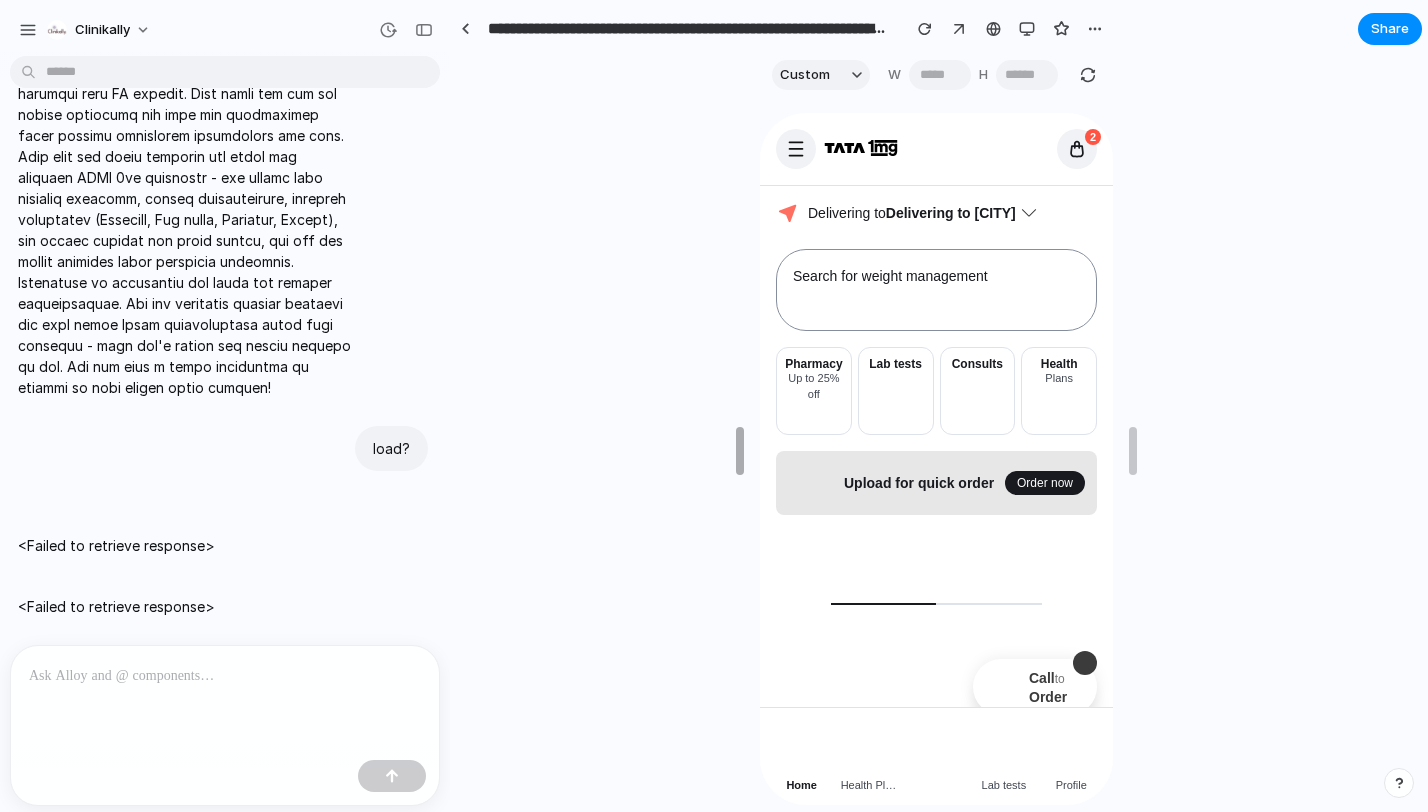type on "***" 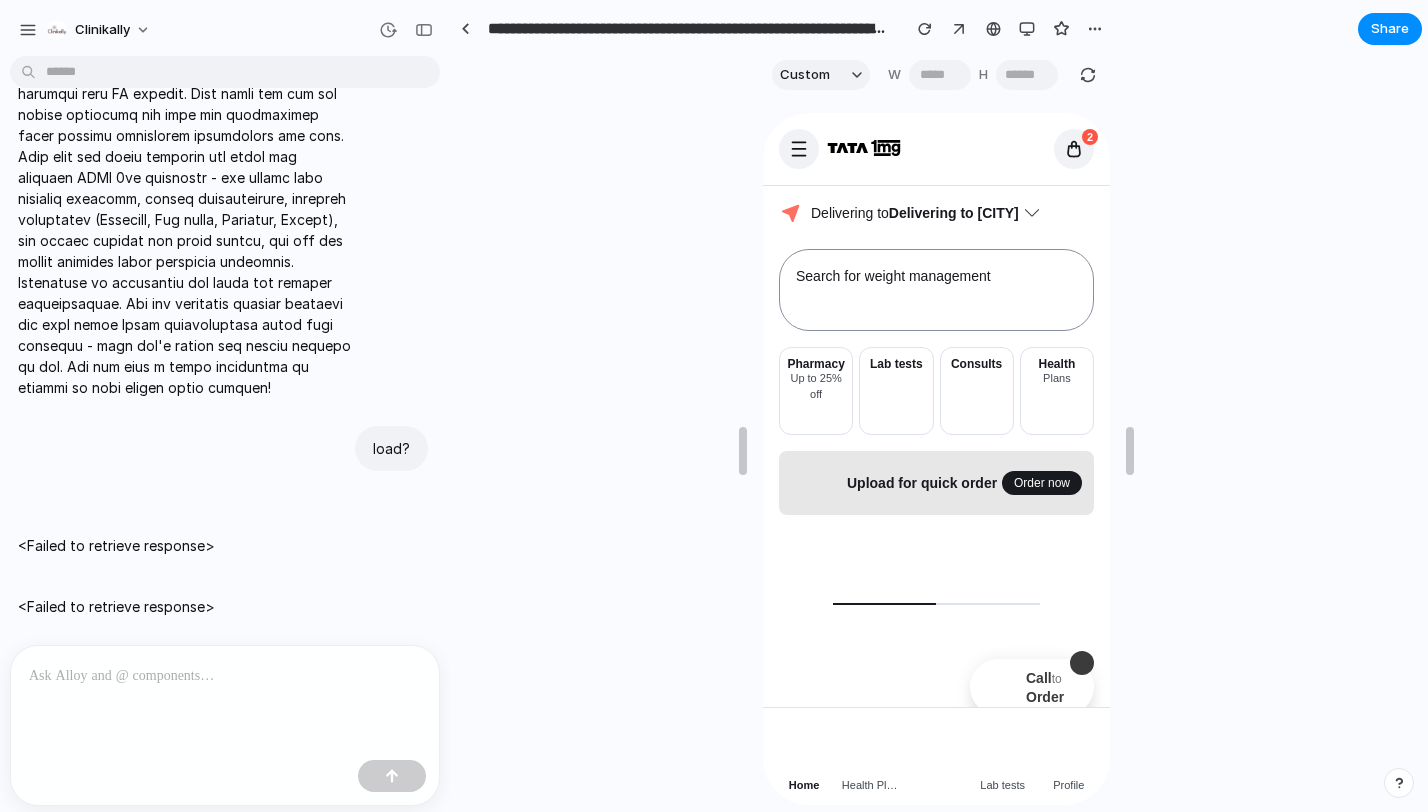 click at bounding box center [225, 676] 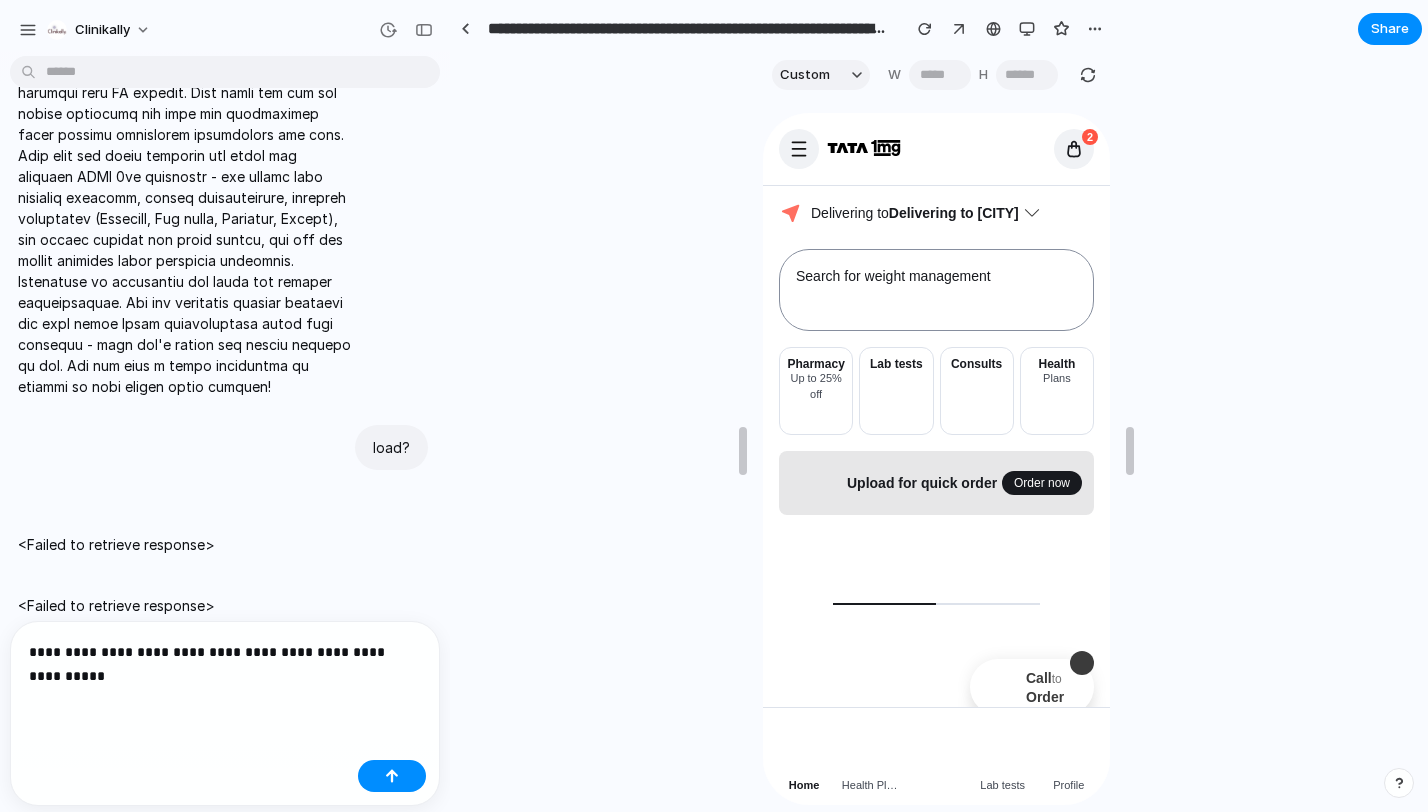click on "**********" at bounding box center [225, 664] 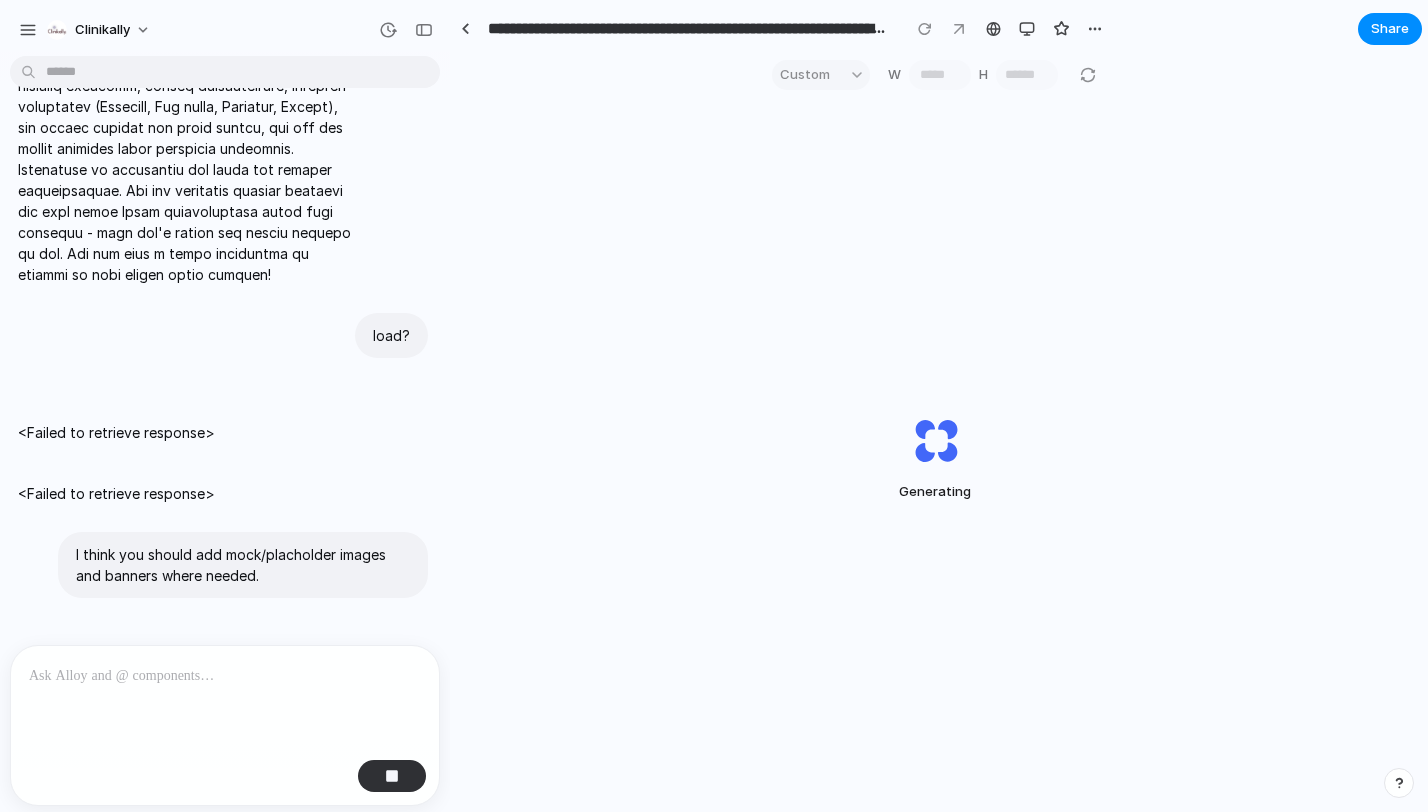 scroll, scrollTop: 667, scrollLeft: 0, axis: vertical 